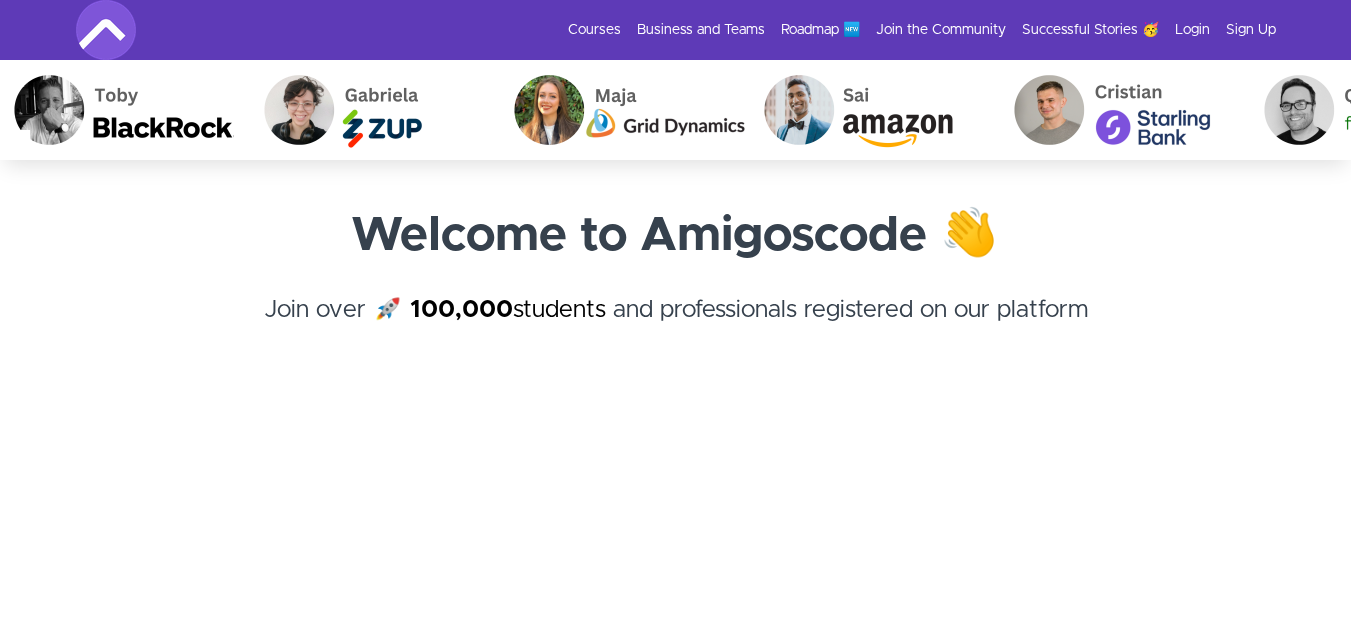 scroll, scrollTop: 0, scrollLeft: 0, axis: both 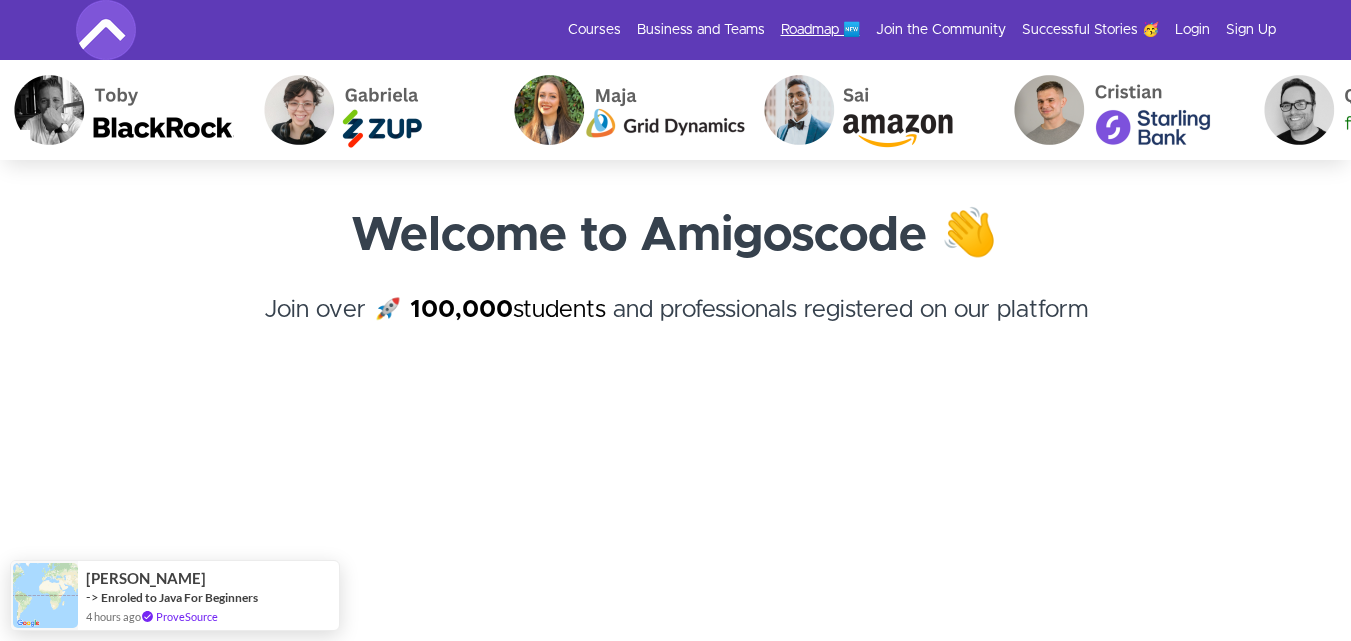 click on "Roadmap 🆕" at bounding box center [820, 30] 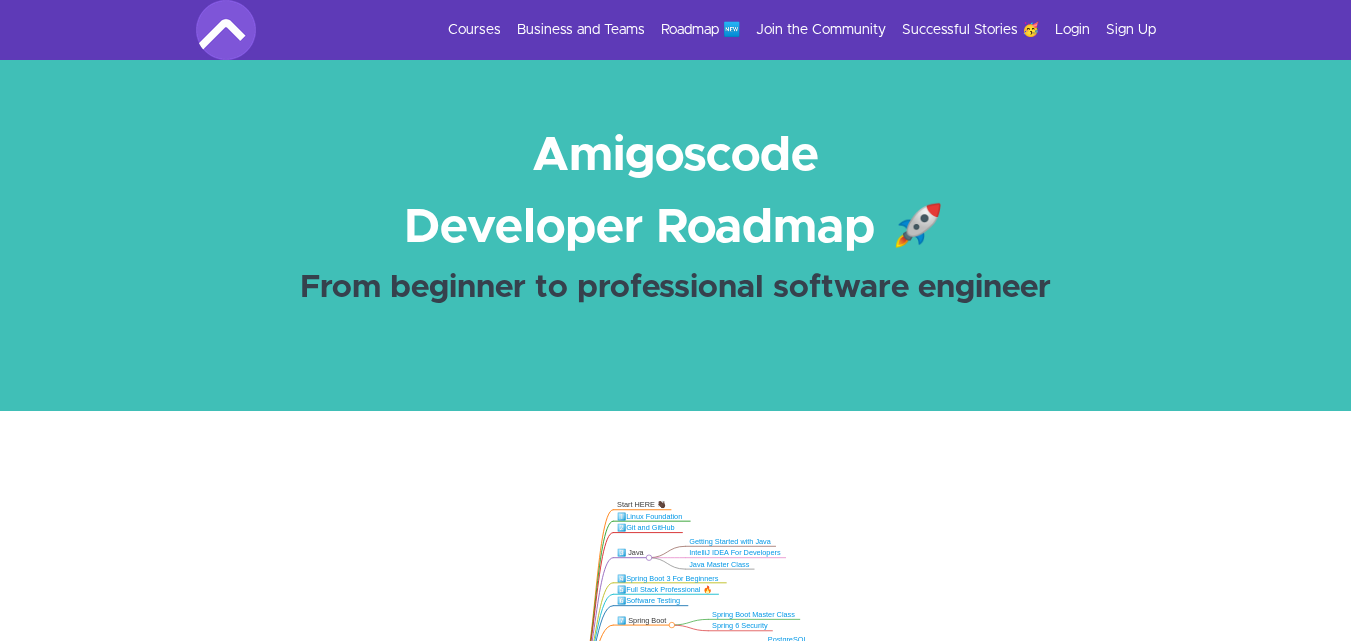 scroll, scrollTop: 500, scrollLeft: 0, axis: vertical 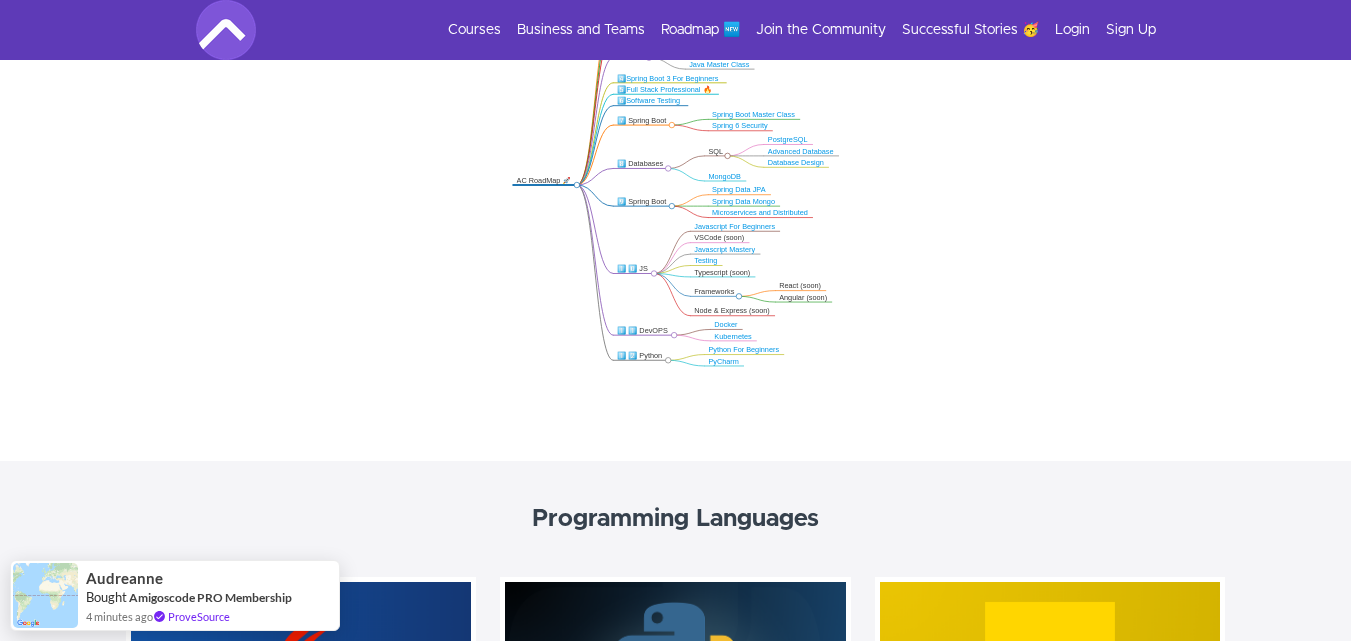 click on "AC RoadMap 🚀" 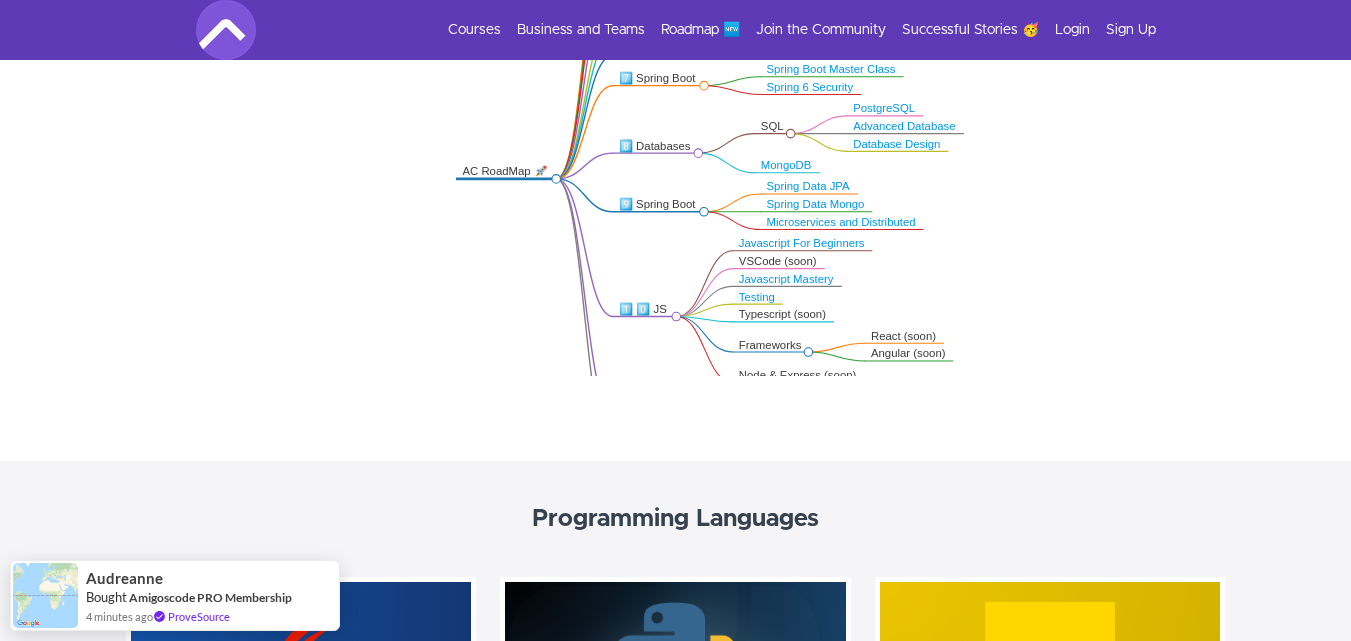 click on ".markmap{font:300 16px/20px sans-serif}.markmap-link{fill:none}.markmap-node>circle{cursor:pointer}.markmap-foreign{display:inline-block}.markmap-foreign a{color:#0097e6}.markmap-foreign a:hover{color:#00a8ff}.markmap-foreign code{background-color:#f0f0f0;border-radius:2px;color:#555;font-size:calc(1em - 2px)}.markmap-foreign :not(pre)>code{padding:.2em .4em}.markmap-foreign del{text-decoration:line-through}.markmap-foreign em{font-style:italic}.markmap-foreign strong{font-weight:bolder}.markmap-foreign mark{background:#ffeaa7}.markmap-foreign pre,.markmap-foreign pre[class*=language-]{margin:0;padding:.2em .4em} Angular (soon) React (soon) Database Design Advanced Database PostgreSQL PyCharm Python For Beginners Kubernetes Docker Node & Express (soon) Frameworks Typescript (soon) Testing Javascript Mastery VSCode (soon) Javascript For Beginners Microservices and Distributed Spring Data Mongo Spring Data JPA MongoDB SQL Spring 6 Security Spring Boot Master Class Java Master Class IntelliJ IDEA For Developers" 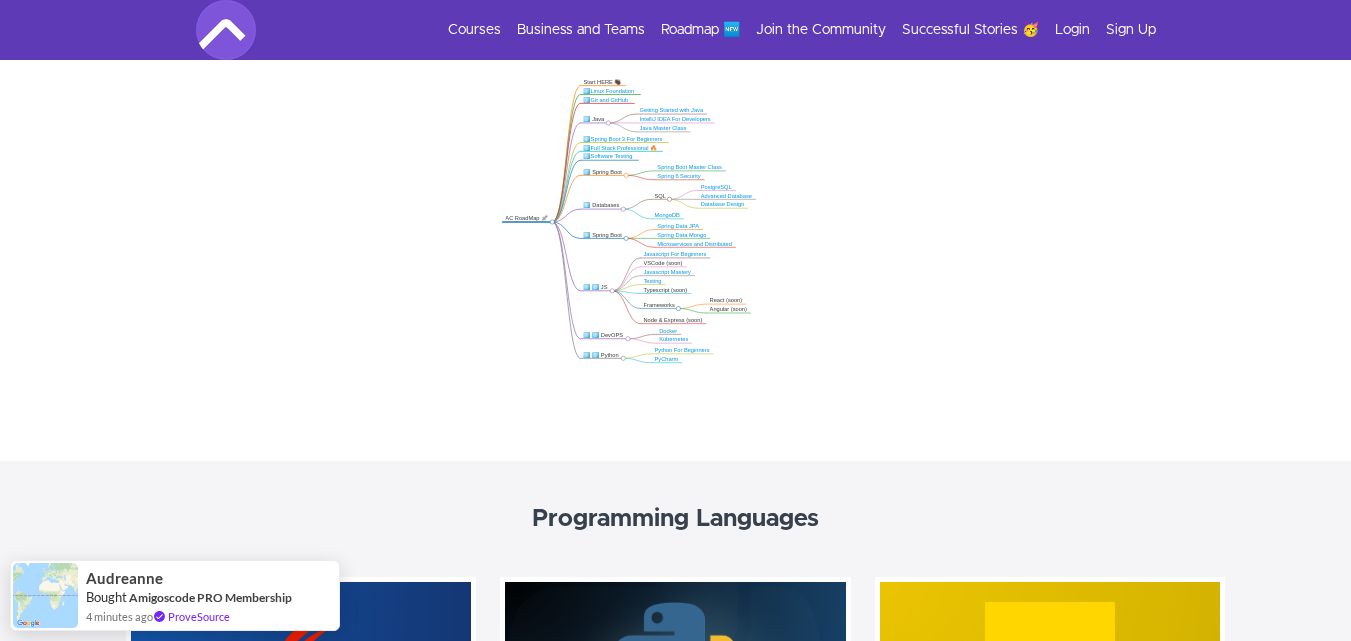 click on ".markmap{font:300 16px/20px sans-serif}.markmap-link{fill:none}.markmap-node>circle{cursor:pointer}.markmap-foreign{display:inline-block}.markmap-foreign a{color:#0097e6}.markmap-foreign a:hover{color:#00a8ff}.markmap-foreign code{background-color:#f0f0f0;border-radius:2px;color:#555;font-size:calc(1em - 2px)}.markmap-foreign :not(pre)>code{padding:.2em .4em}.markmap-foreign del{text-decoration:line-through}.markmap-foreign em{font-style:italic}.markmap-foreign strong{font-weight:bolder}.markmap-foreign mark{background:#ffeaa7}.markmap-foreign pre,.markmap-foreign pre[class*=language-]{margin:0;padding:.2em .4em} Angular (soon) React (soon) Database Design Advanced Database PostgreSQL PyCharm Python For Beginners Kubernetes Docker Node & Express (soon) Frameworks Typescript (soon) Testing Javascript Mastery VSCode (soon) Javascript For Beginners Microservices and Distributed Spring Data Mongo Spring Data JPA MongoDB SQL Spring 6 Security Spring Boot Master Class Java Master Class IntelliJ IDEA For Developers" 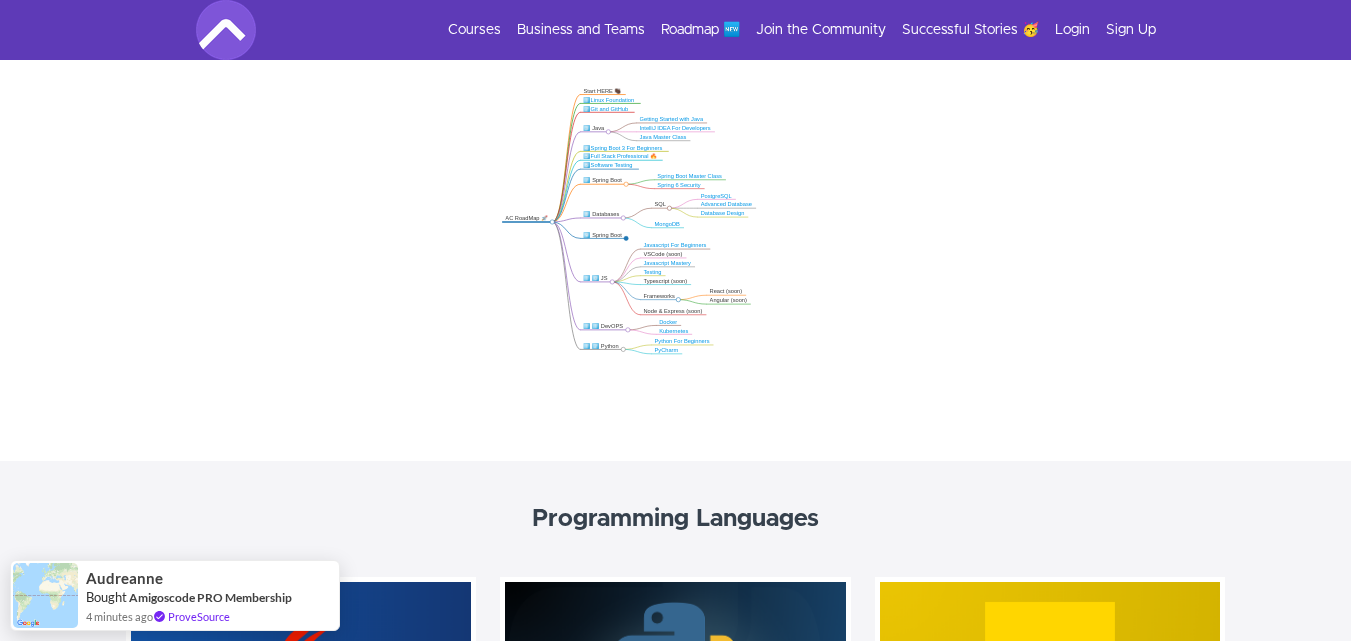 click 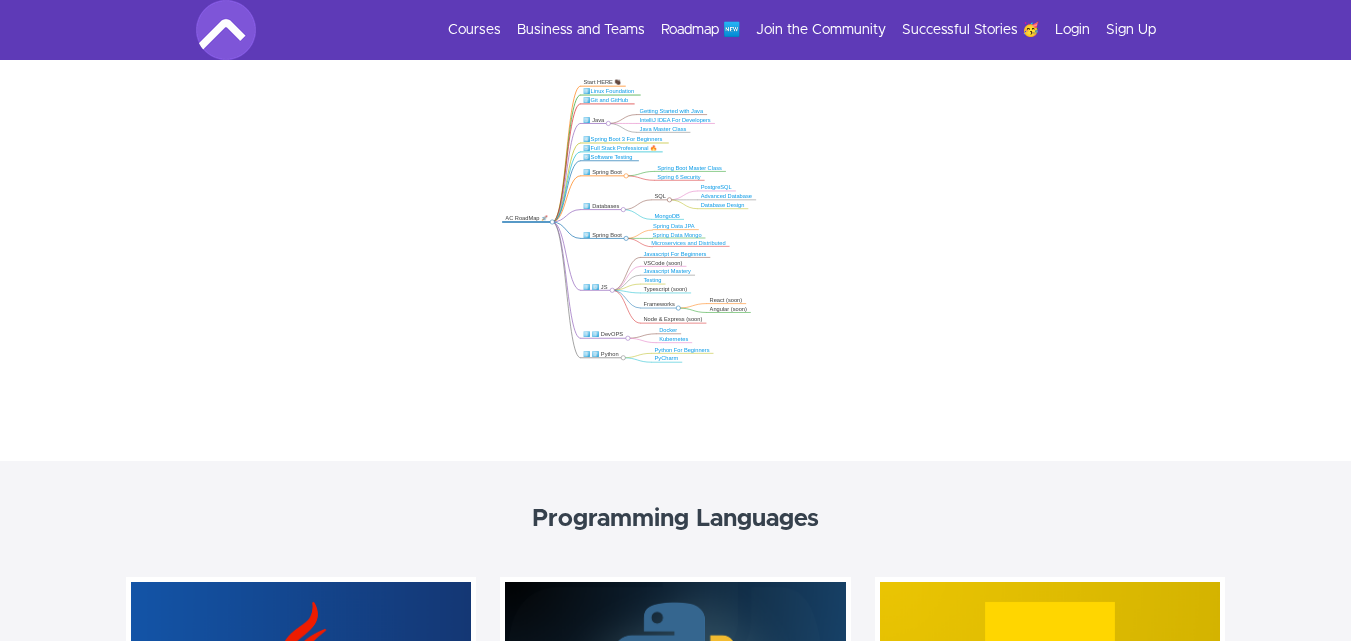 click on "9️⃣ Spring Boot" 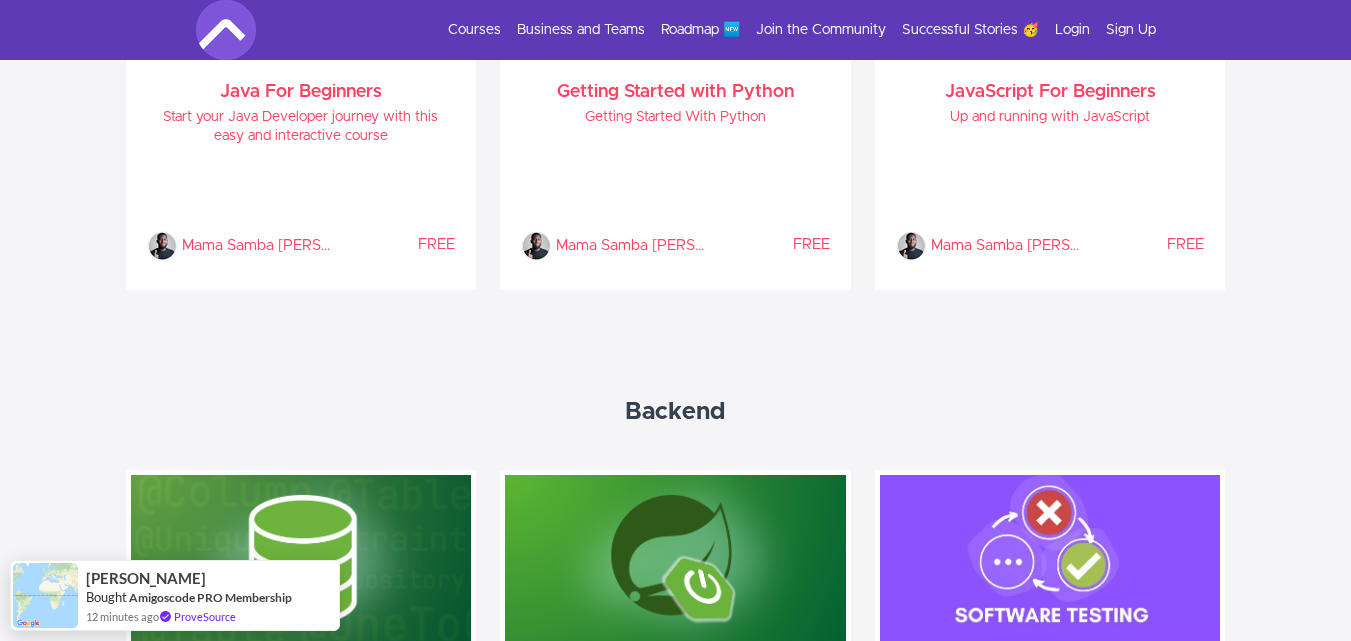 scroll, scrollTop: 1000, scrollLeft: 0, axis: vertical 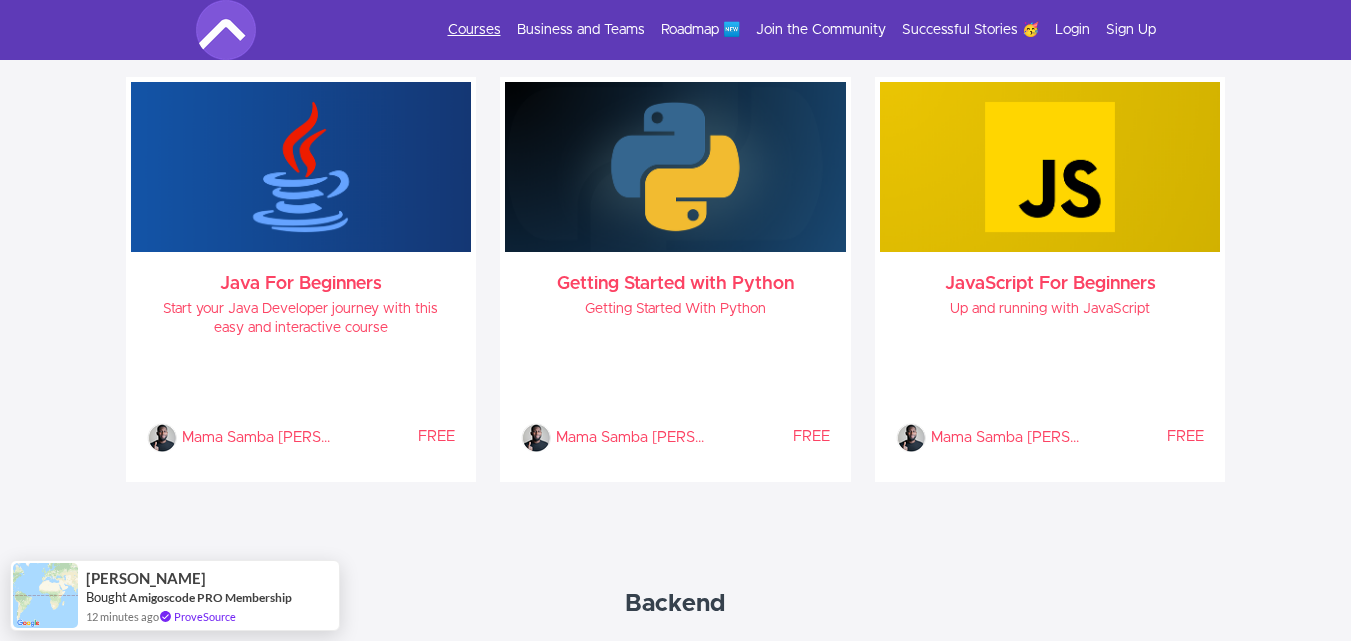 click on "Courses" at bounding box center [474, 30] 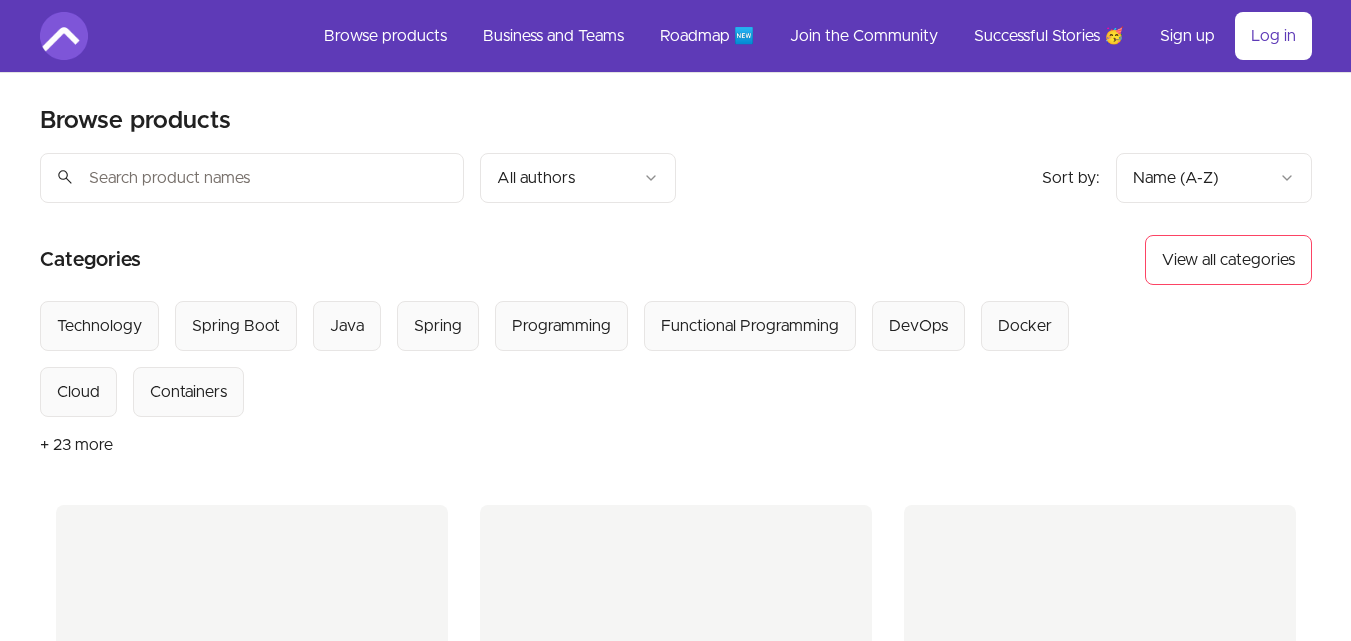 scroll, scrollTop: 0, scrollLeft: 0, axis: both 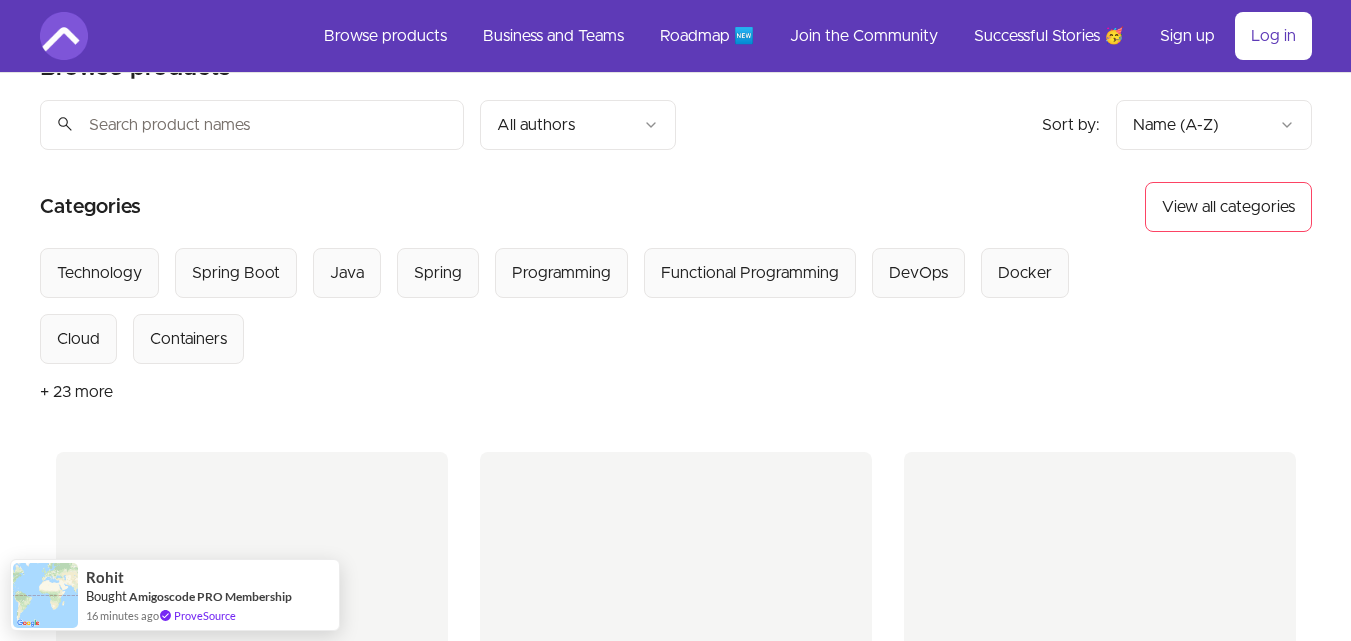 click on "+ 23 more" at bounding box center (76, 392) 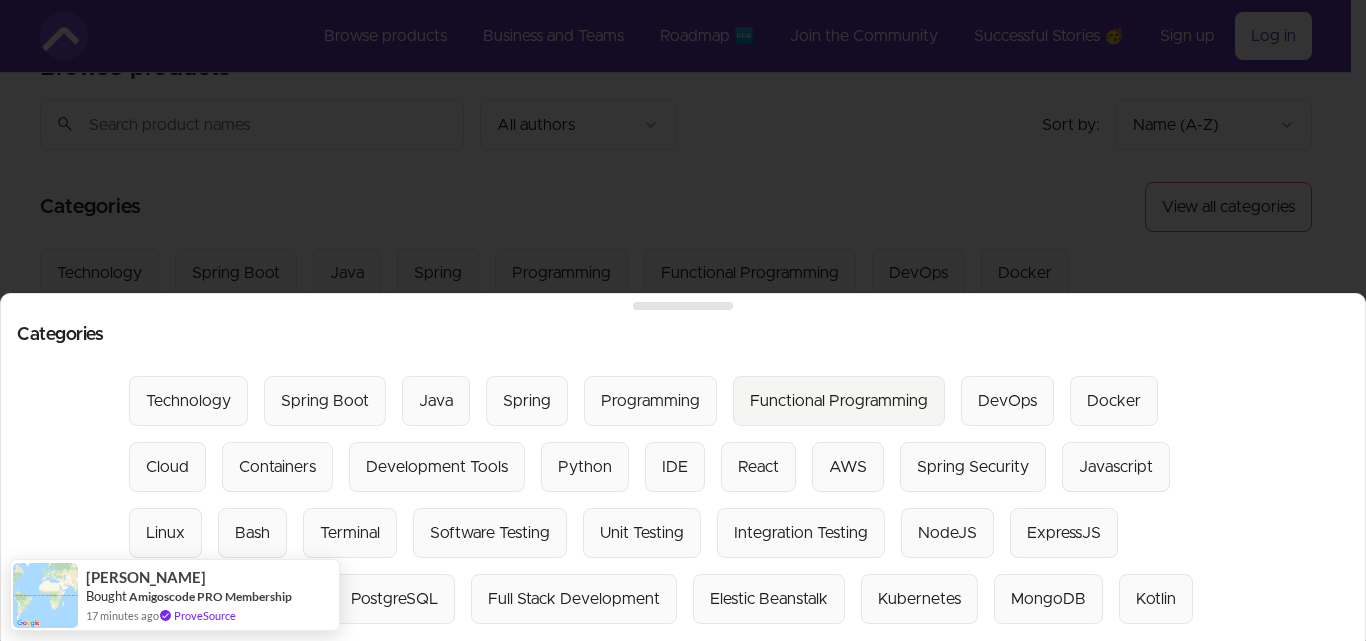 click on "Functional Programming" at bounding box center [839, 401] 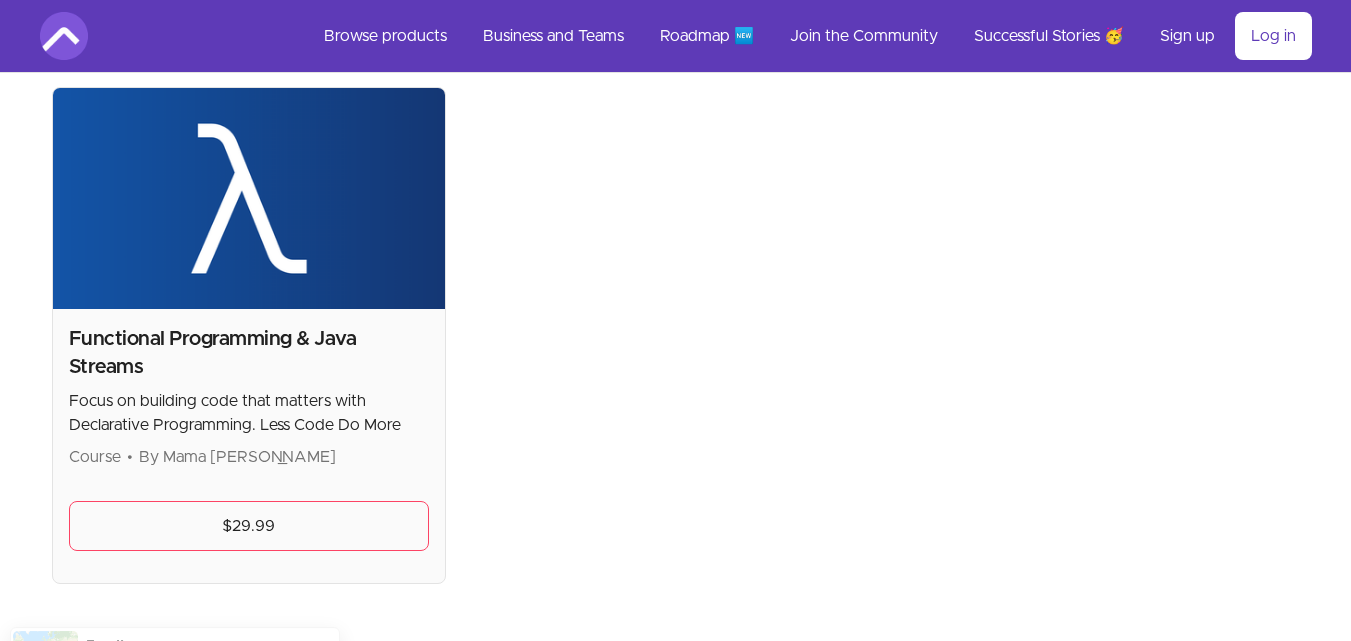 scroll, scrollTop: 453, scrollLeft: 0, axis: vertical 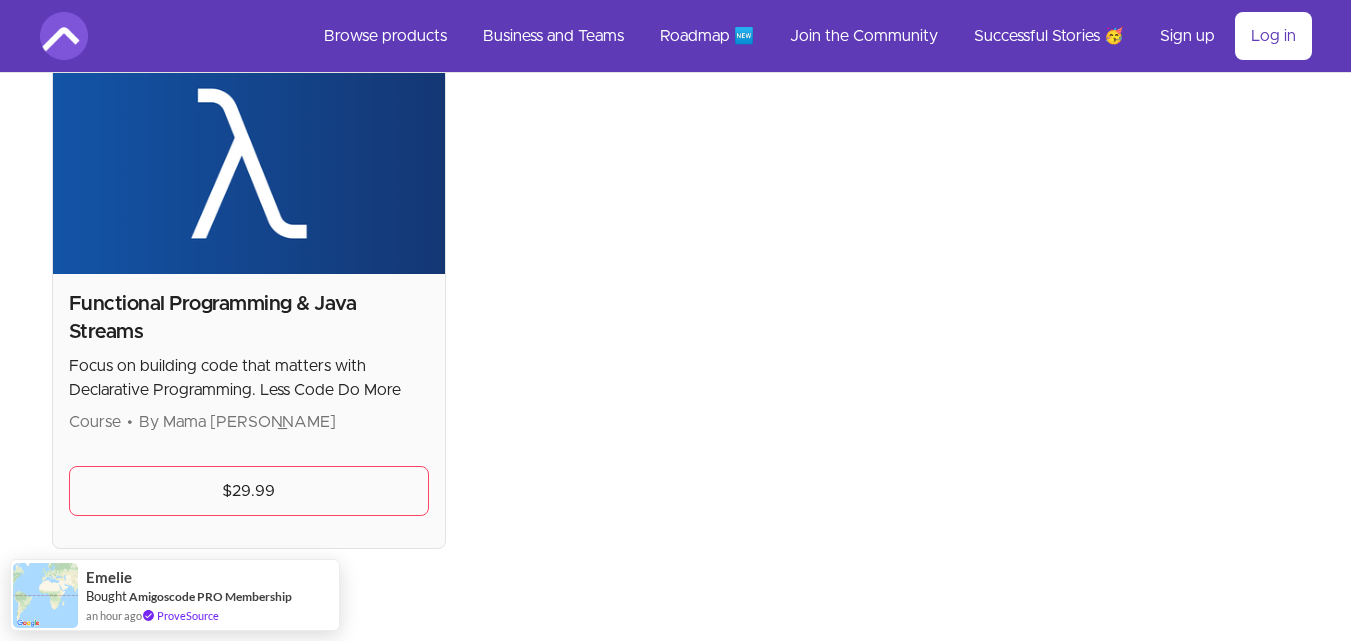 click on "Functional Programming & Java Streams" at bounding box center [249, 318] 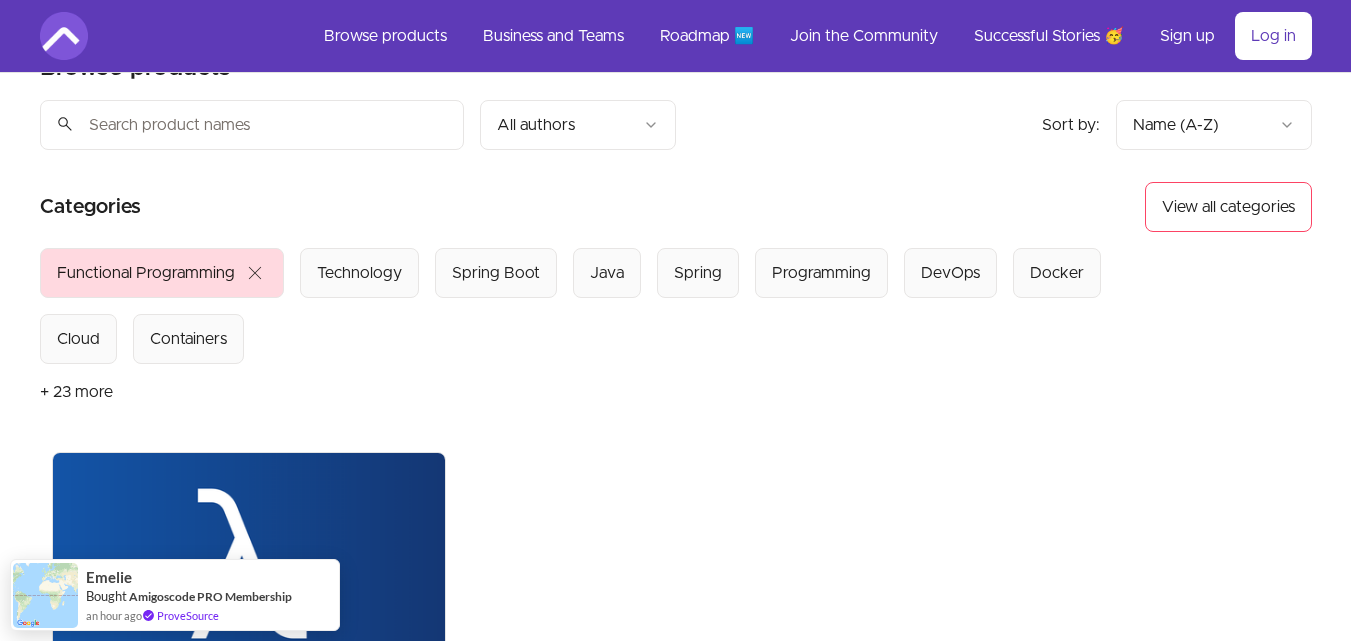 click on "Select from all categories: Functional Programming close Technology Spring Boot Java Spring Programming DevOps Docker Cloud Containers + 23 more" at bounding box center (676, 334) 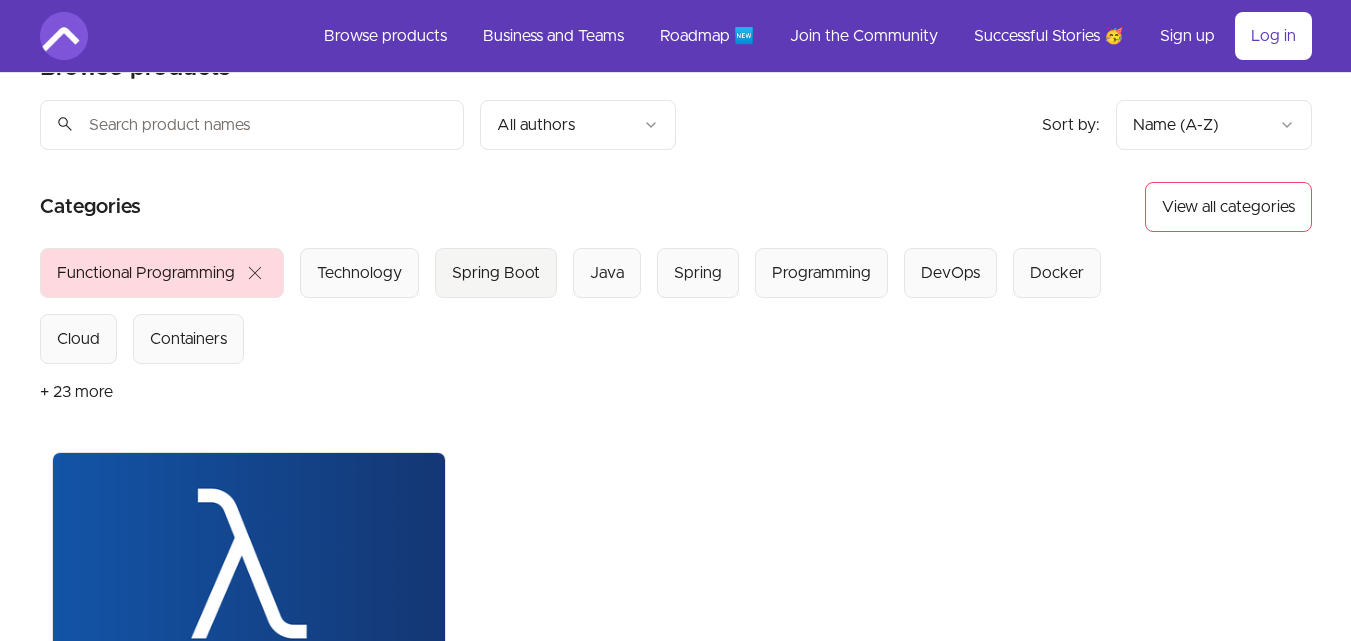 click on "Spring Boot" at bounding box center [496, 273] 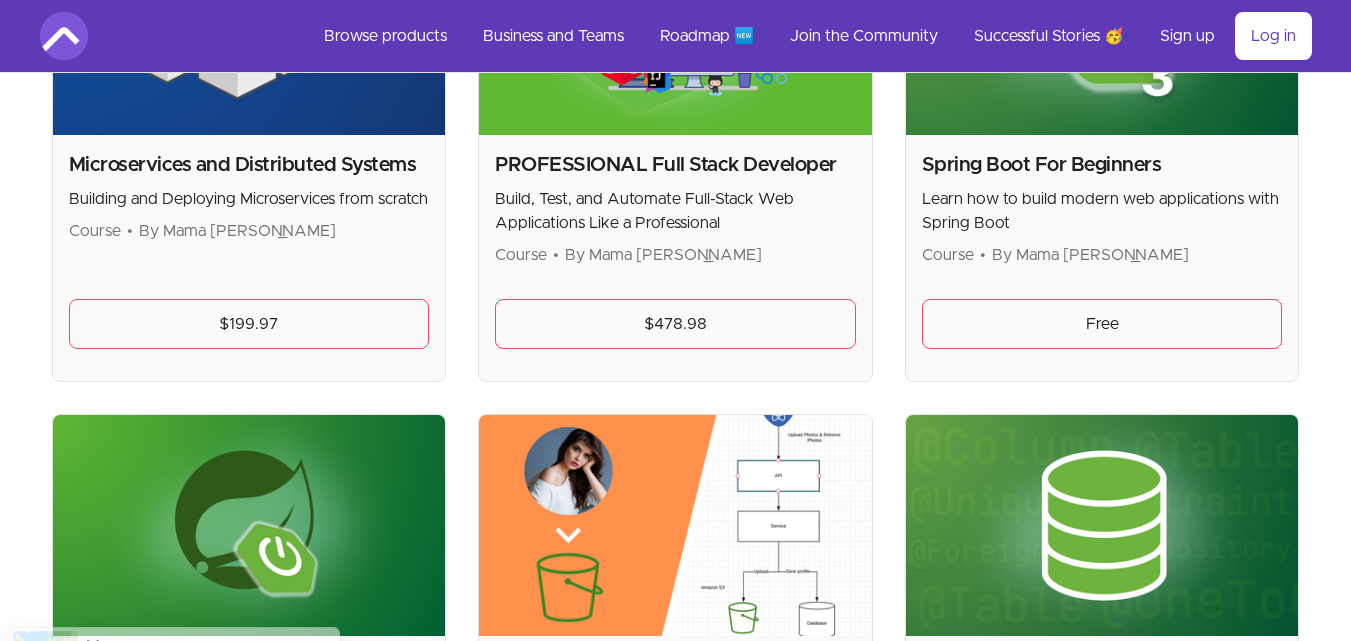 scroll, scrollTop: 353, scrollLeft: 0, axis: vertical 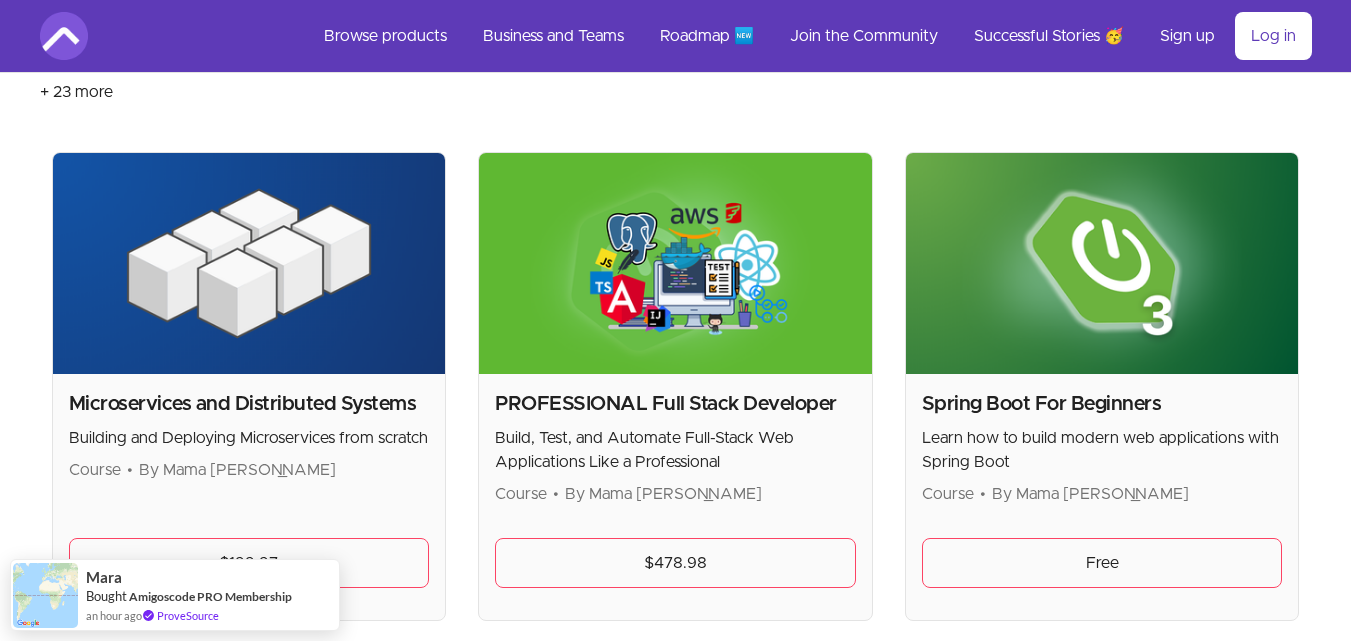 click at bounding box center (249, 263) 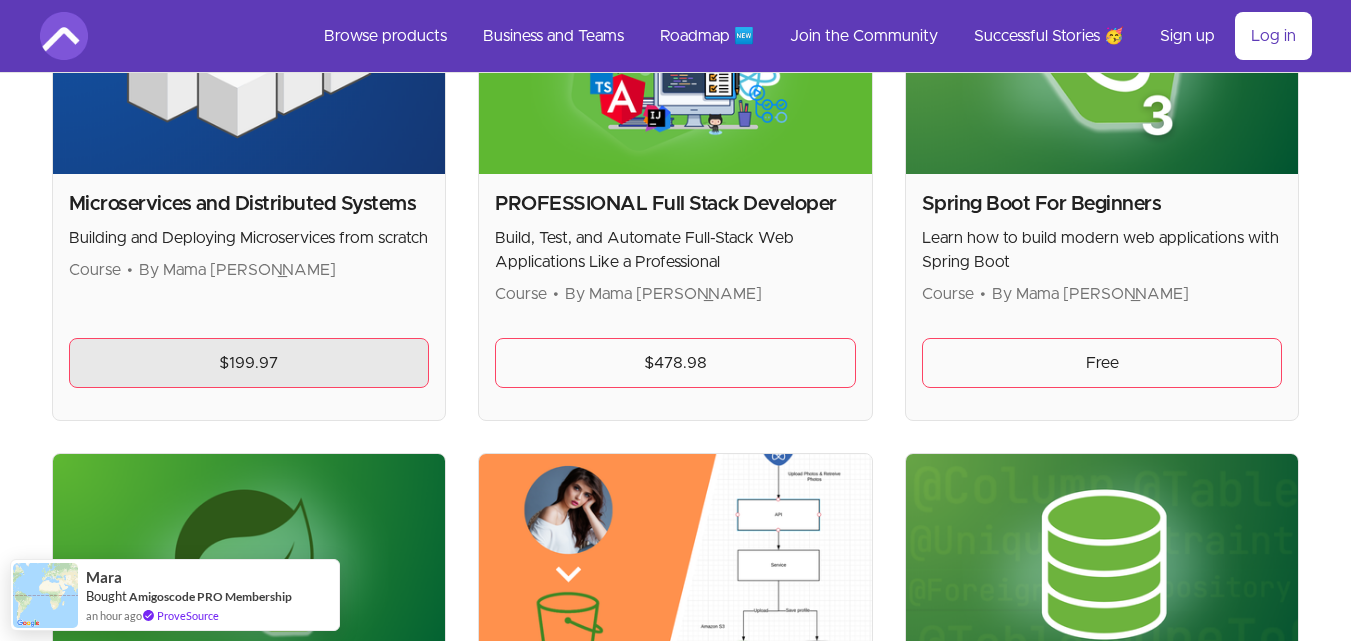 click on "$199.97" at bounding box center [249, 363] 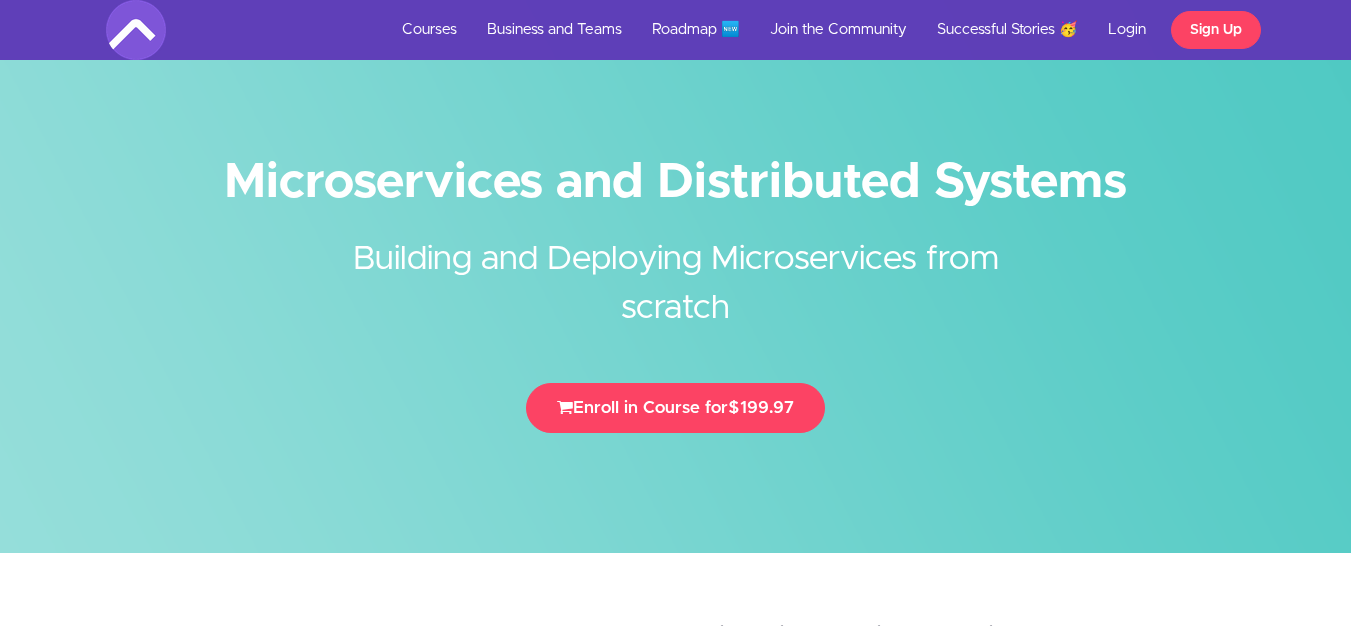 scroll, scrollTop: 77, scrollLeft: 0, axis: vertical 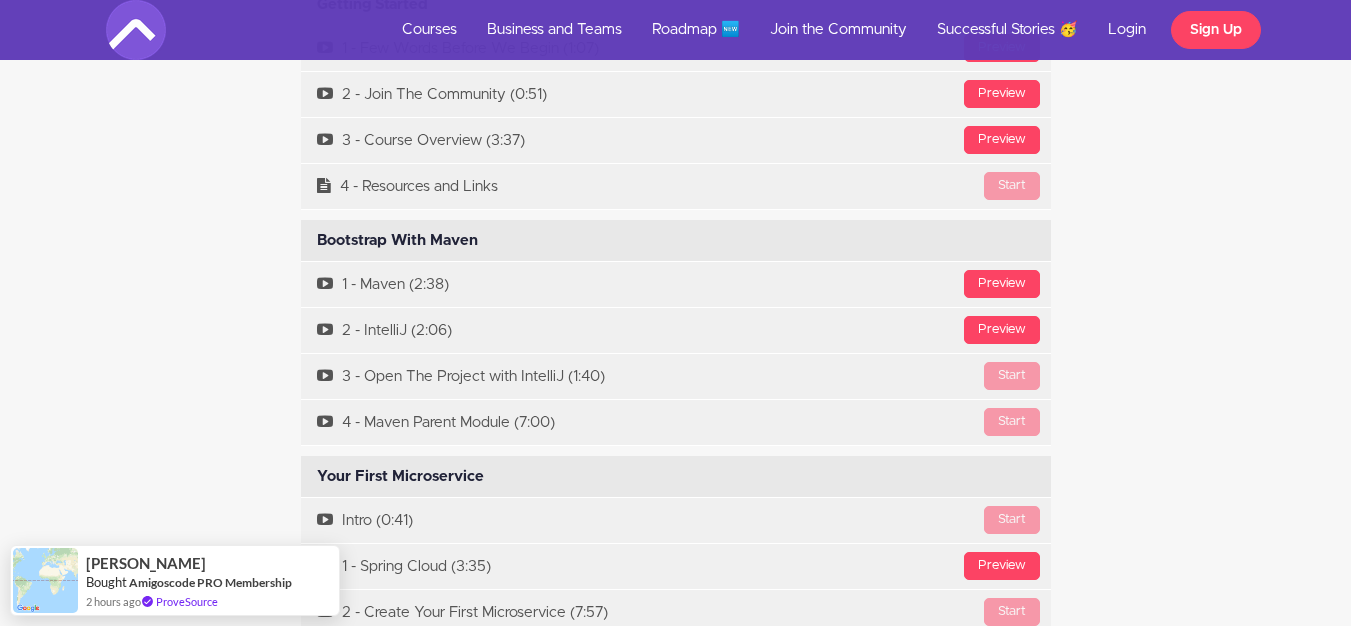 click on "Bootstrap With Maven
Available in
days
days
after you enroll" at bounding box center [676, 241] 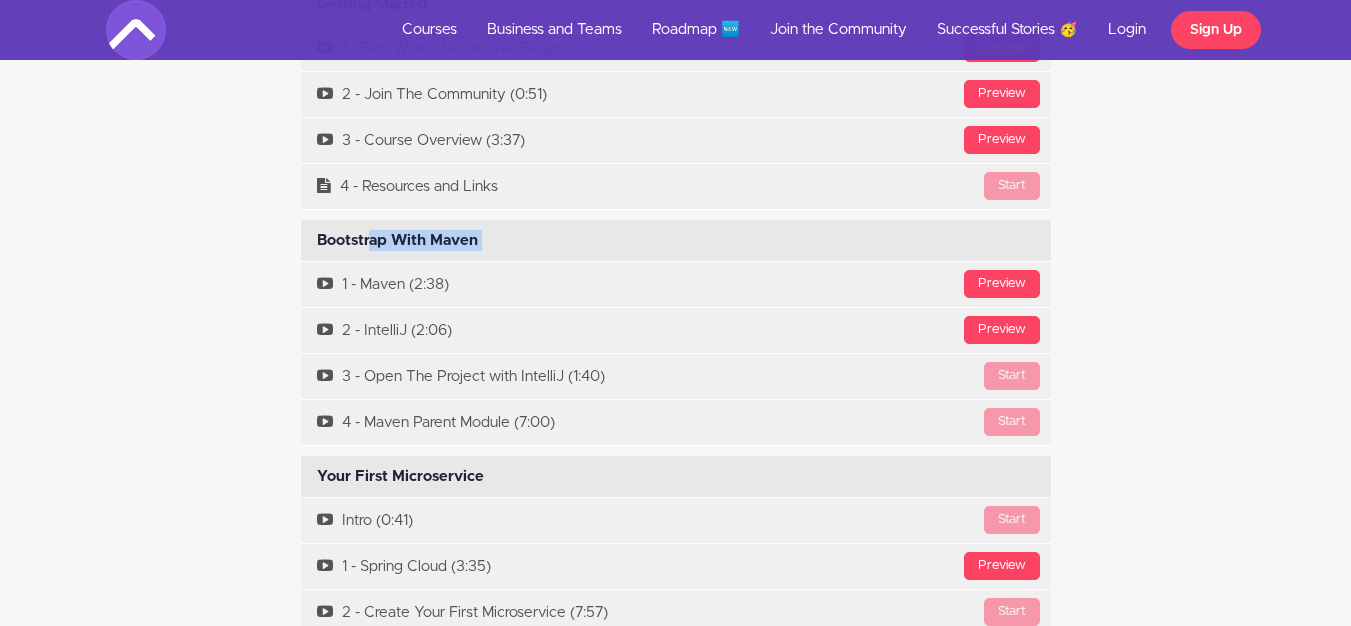 drag, startPoint x: 329, startPoint y: 213, endPoint x: 476, endPoint y: 213, distance: 147 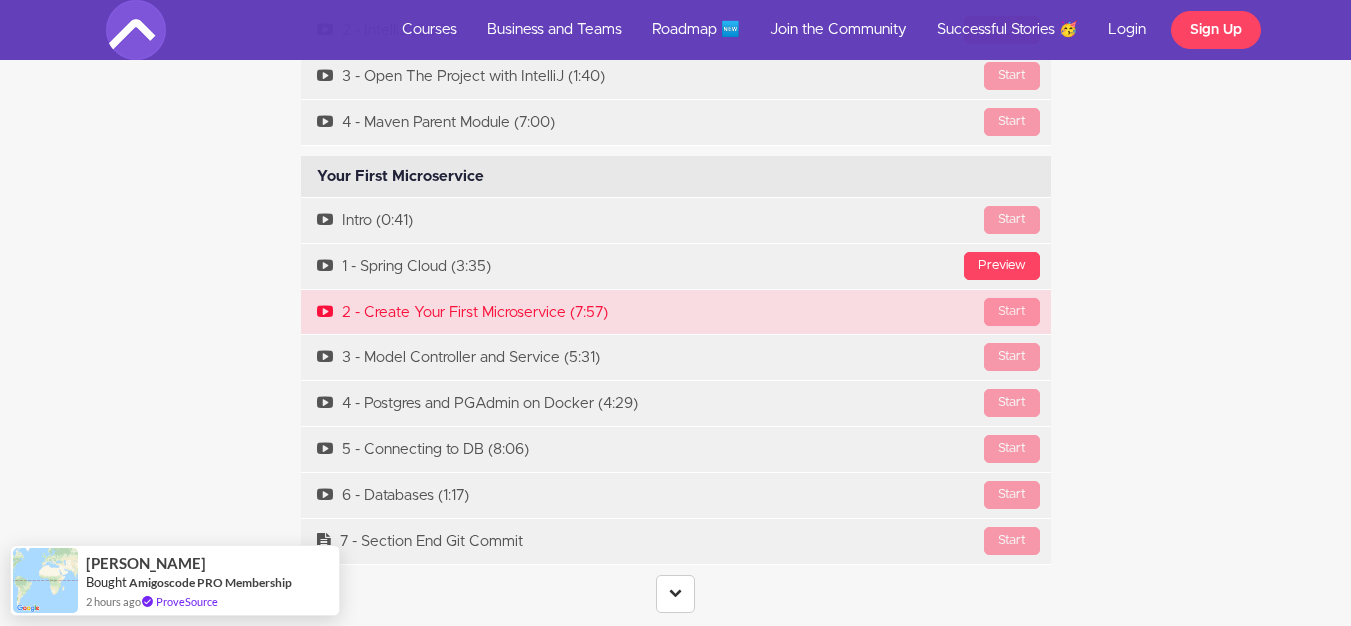 scroll, scrollTop: 5900, scrollLeft: 0, axis: vertical 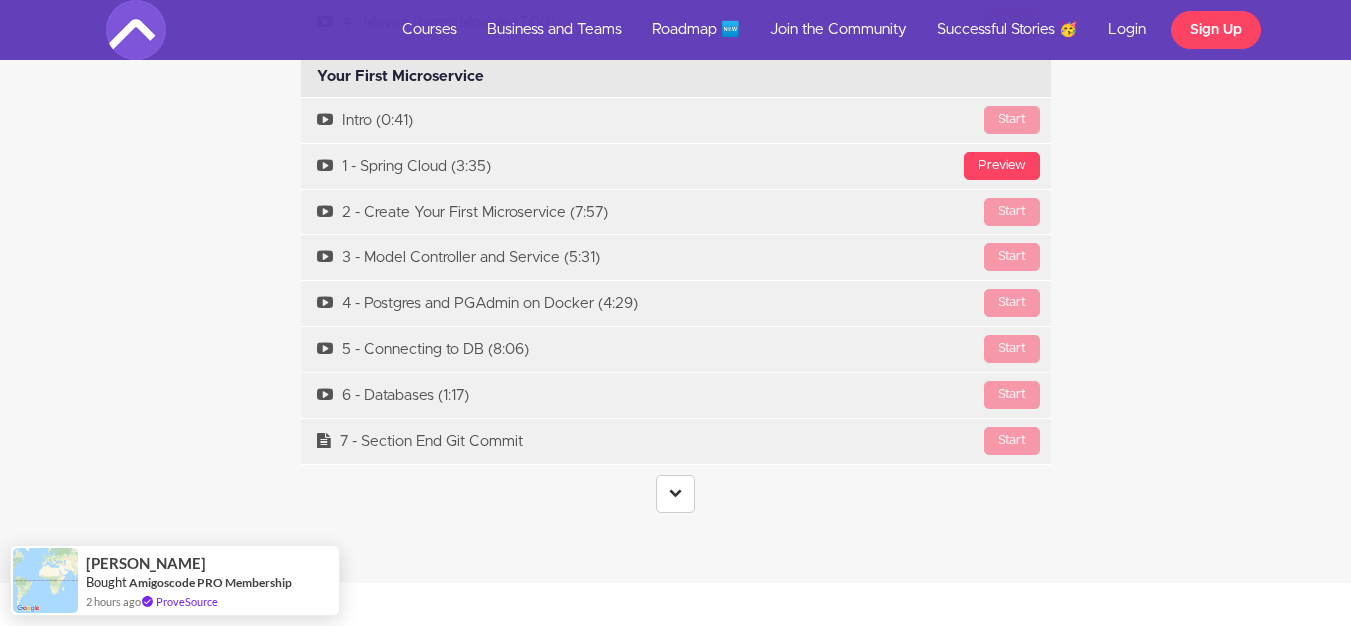 click at bounding box center [676, 494] 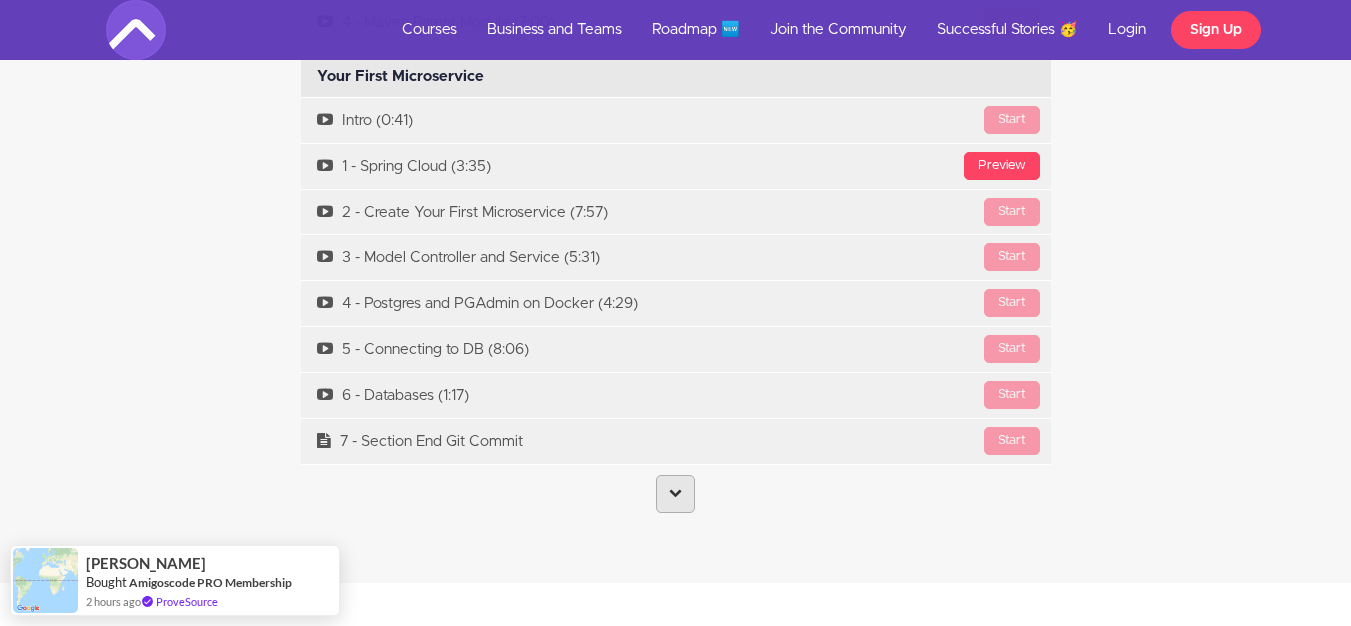 click at bounding box center [675, 494] 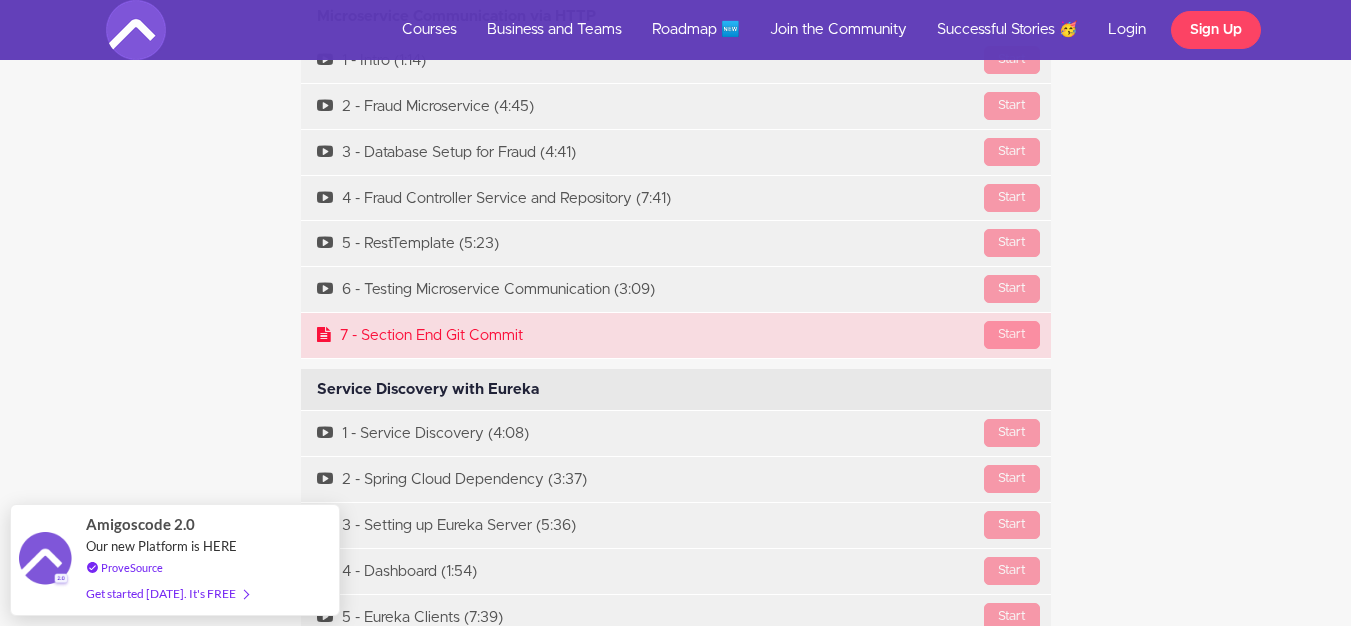 scroll, scrollTop: 6500, scrollLeft: 0, axis: vertical 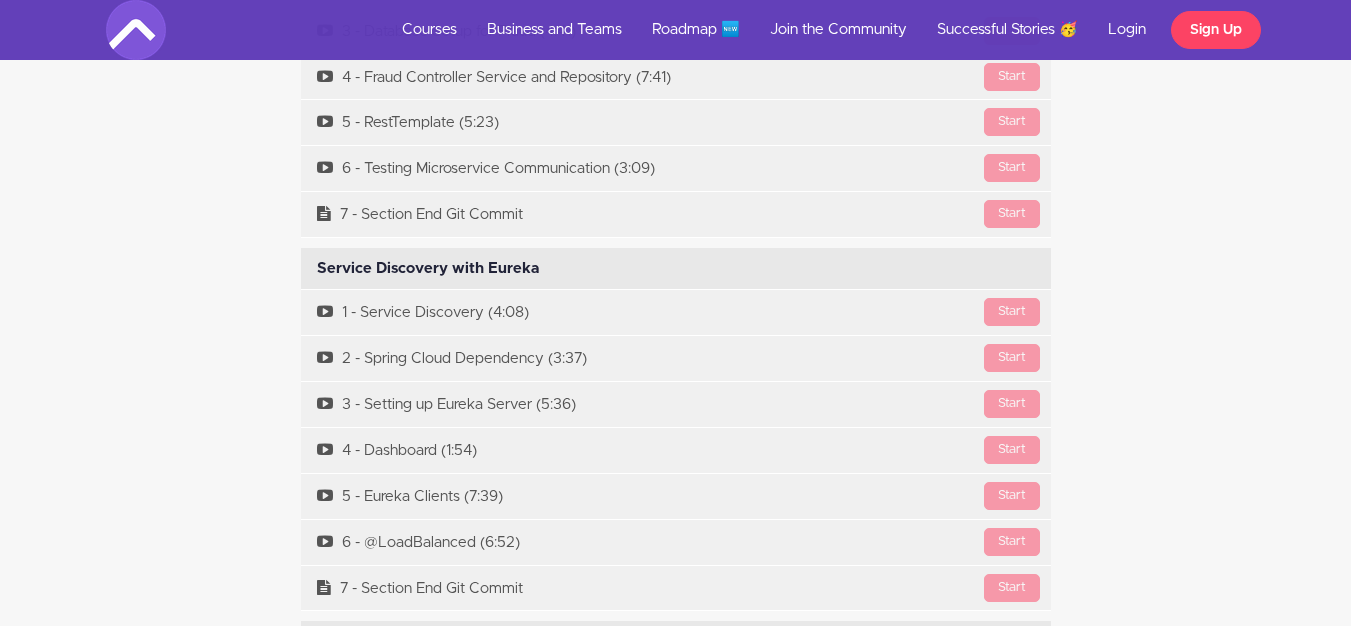 click on "Service Discovery with Eureka
Available in
days
days
after you enroll" at bounding box center (676, 269) 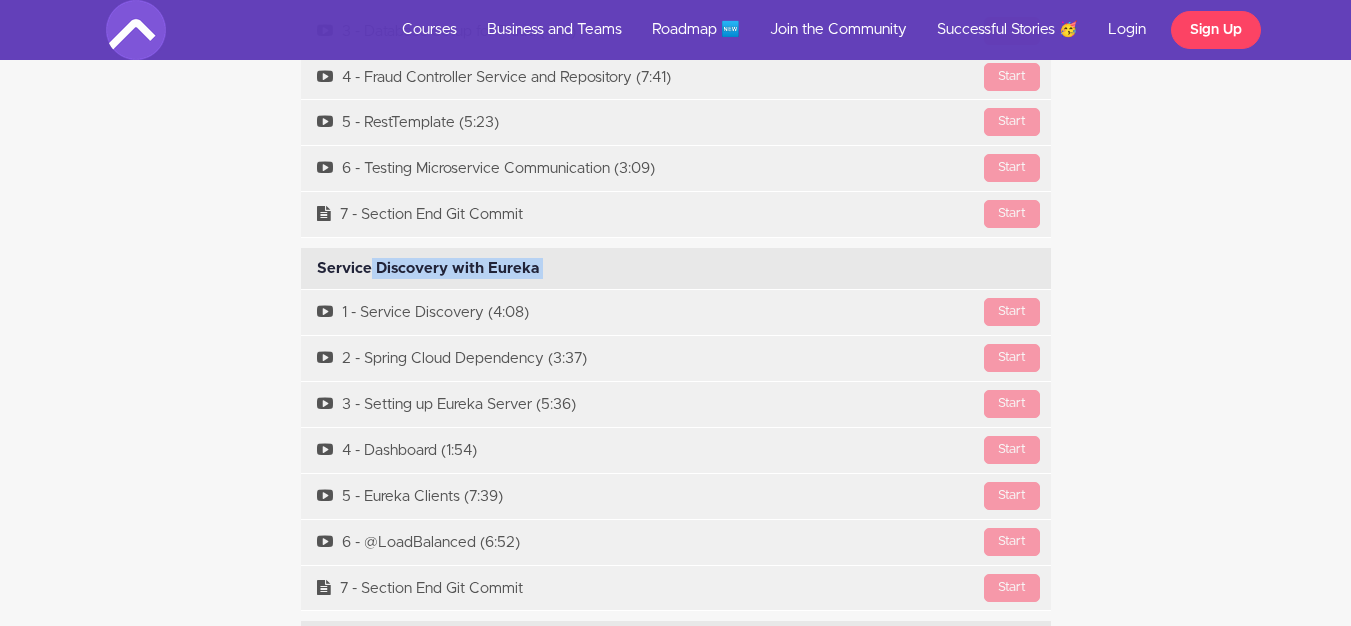 drag, startPoint x: 332, startPoint y: 241, endPoint x: 556, endPoint y: 247, distance: 224.08034 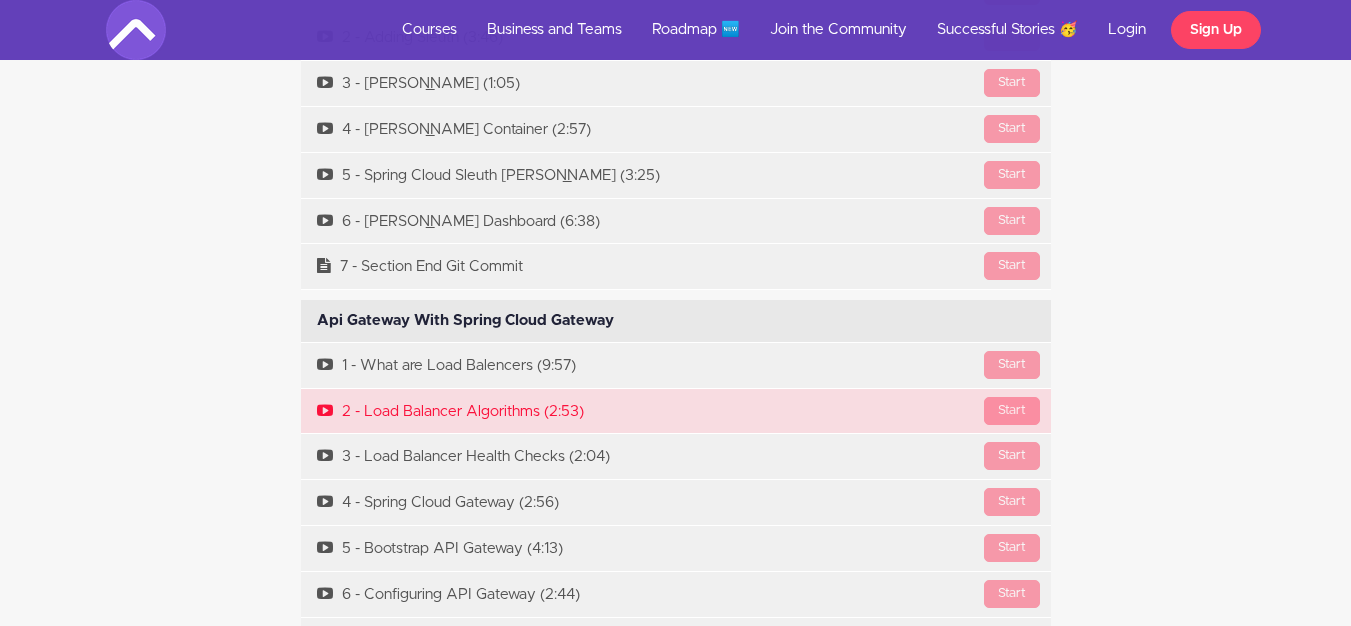 scroll, scrollTop: 7700, scrollLeft: 0, axis: vertical 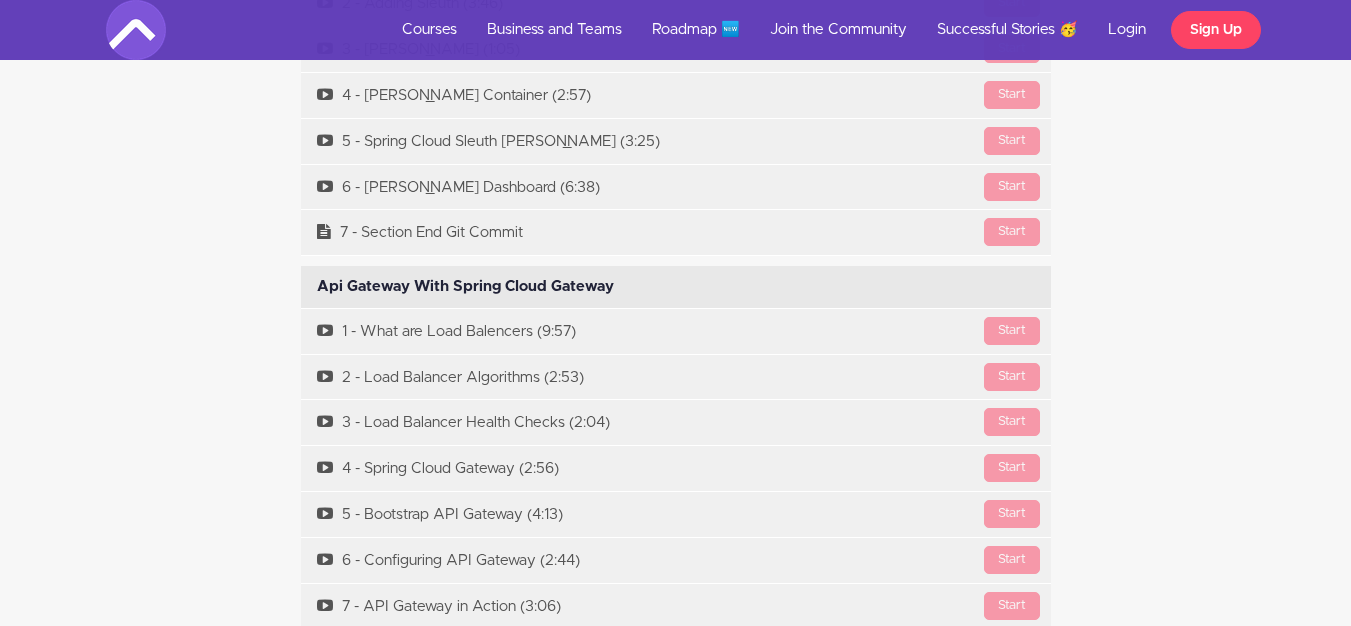 drag, startPoint x: 368, startPoint y: 255, endPoint x: 632, endPoint y: 265, distance: 264.18933 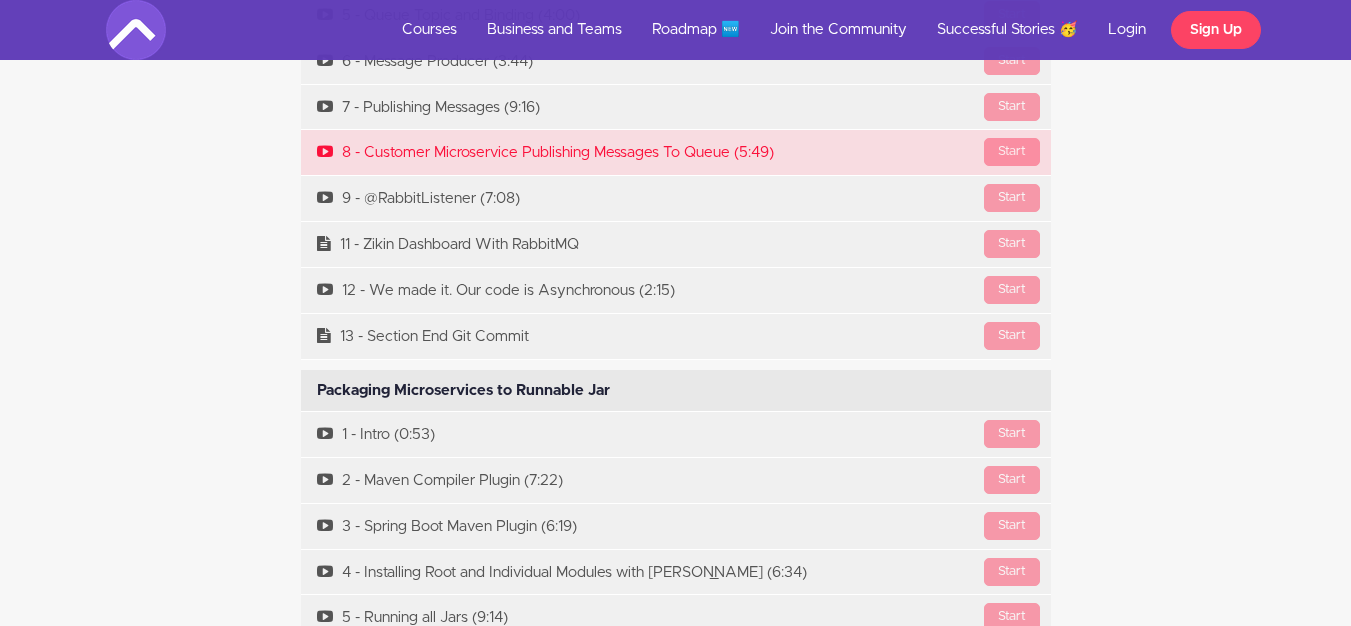 scroll, scrollTop: 9000, scrollLeft: 0, axis: vertical 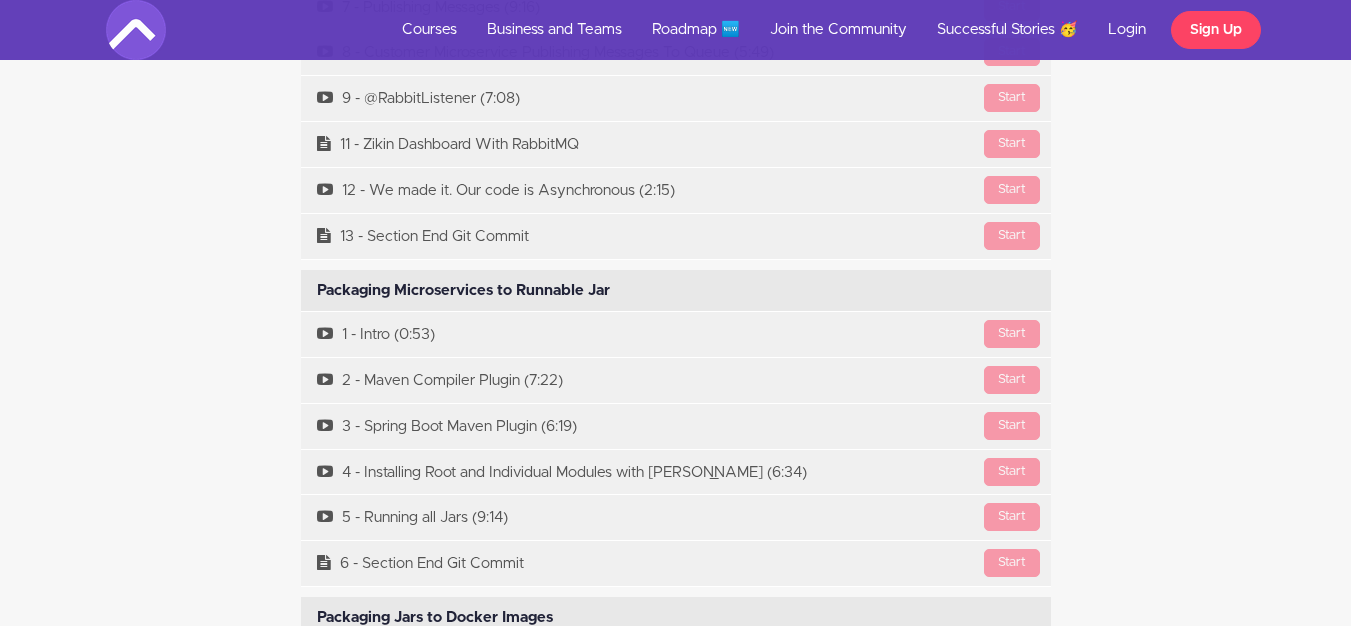 drag, startPoint x: 385, startPoint y: 261, endPoint x: 592, endPoint y: 275, distance: 207.47289 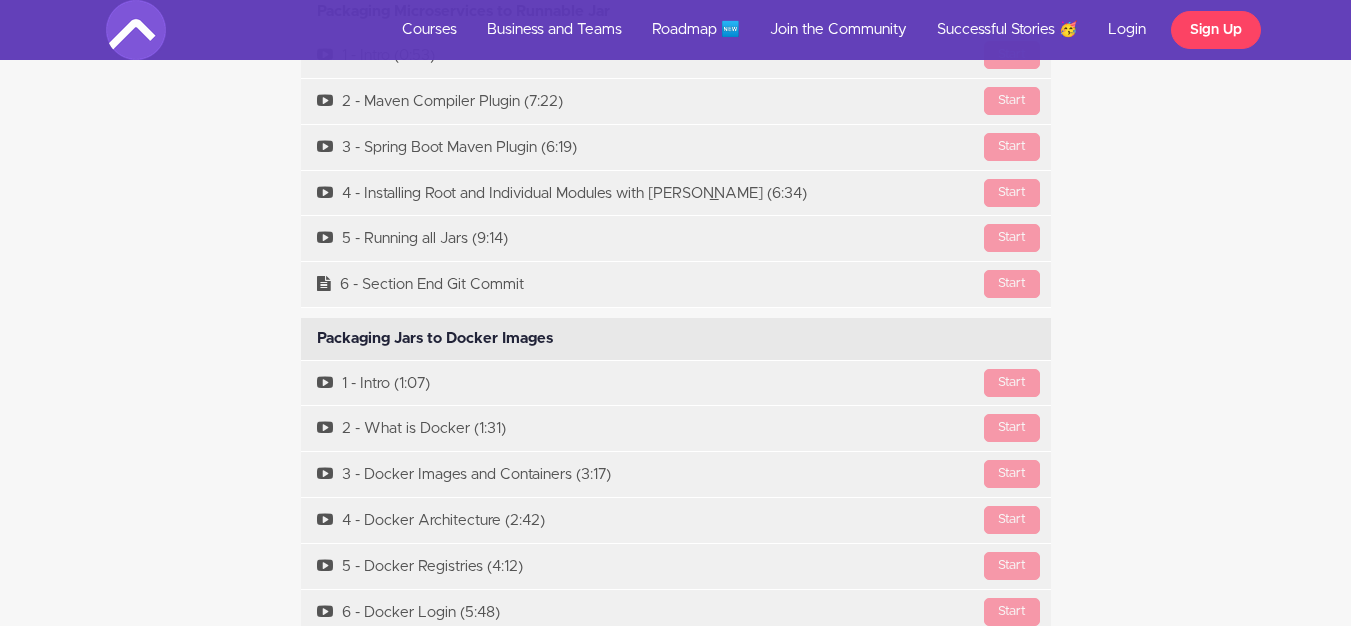 scroll, scrollTop: 9300, scrollLeft: 0, axis: vertical 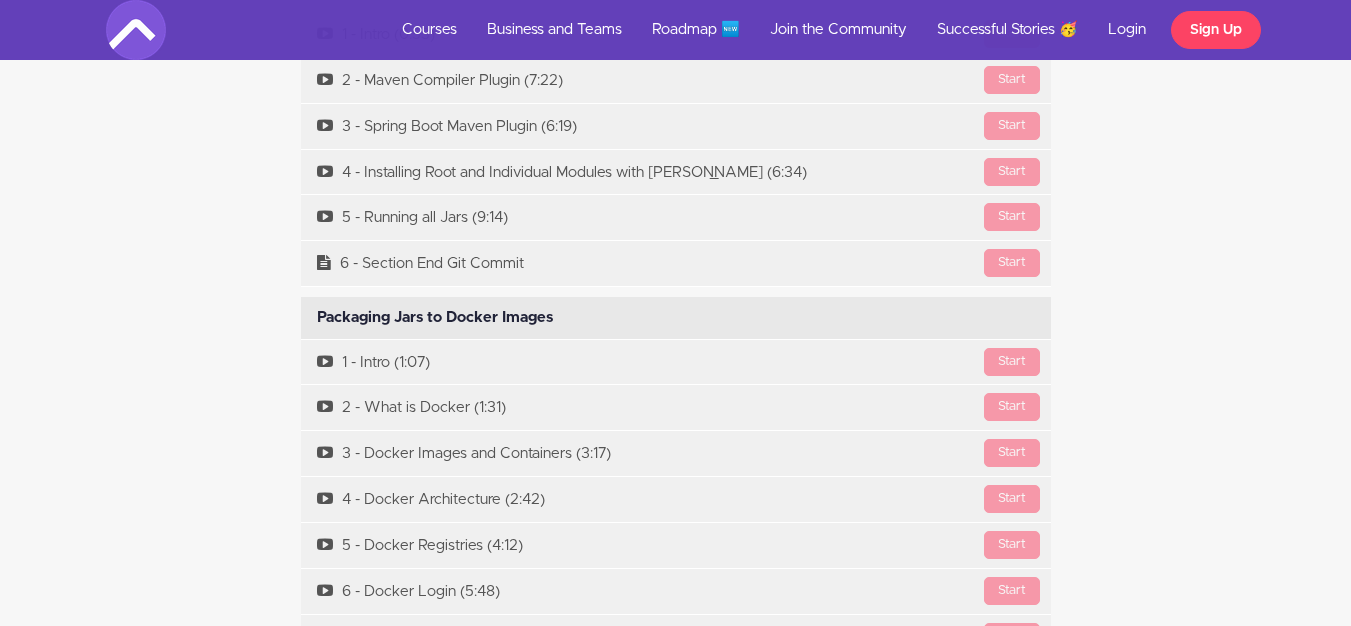 drag, startPoint x: 387, startPoint y: 289, endPoint x: 582, endPoint y: 289, distance: 195 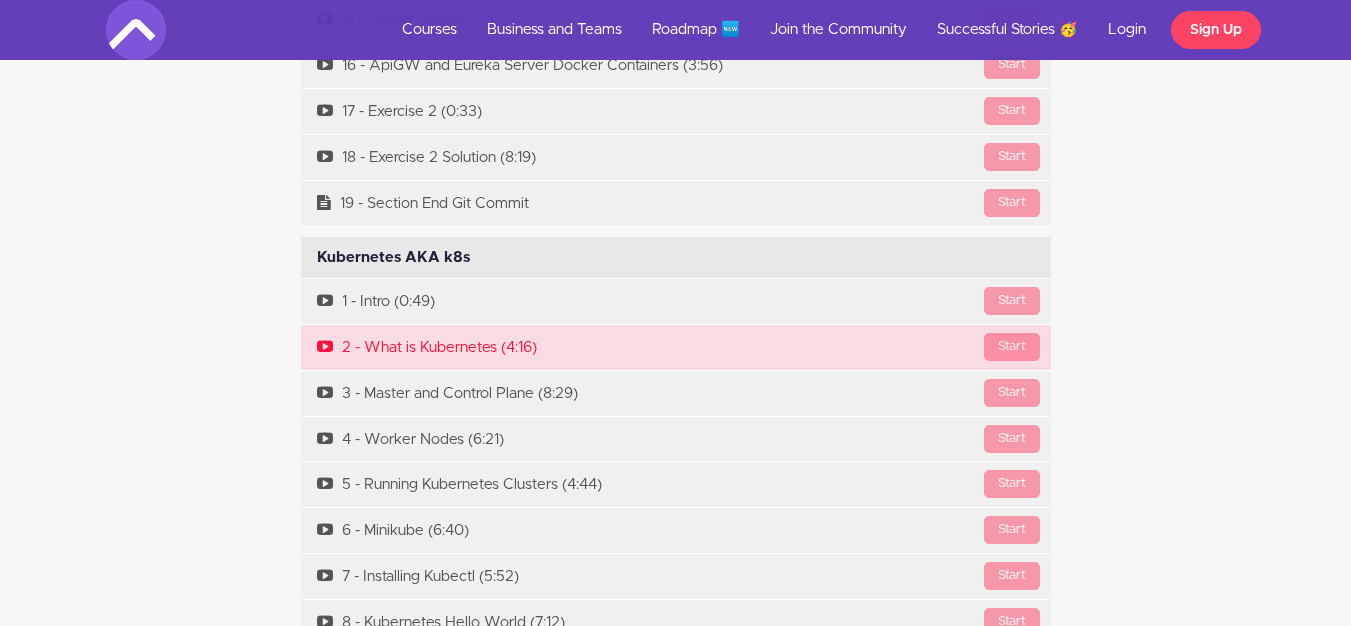 scroll, scrollTop: 10300, scrollLeft: 0, axis: vertical 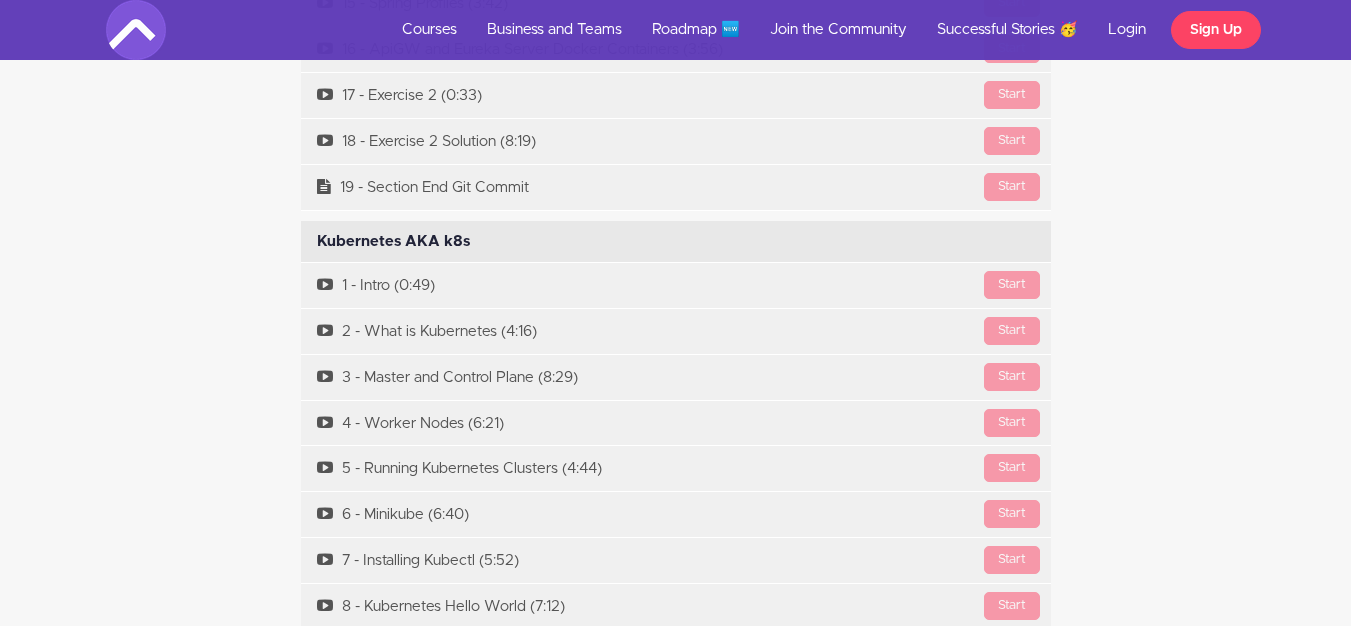 drag, startPoint x: 353, startPoint y: 213, endPoint x: 480, endPoint y: 216, distance: 127.03543 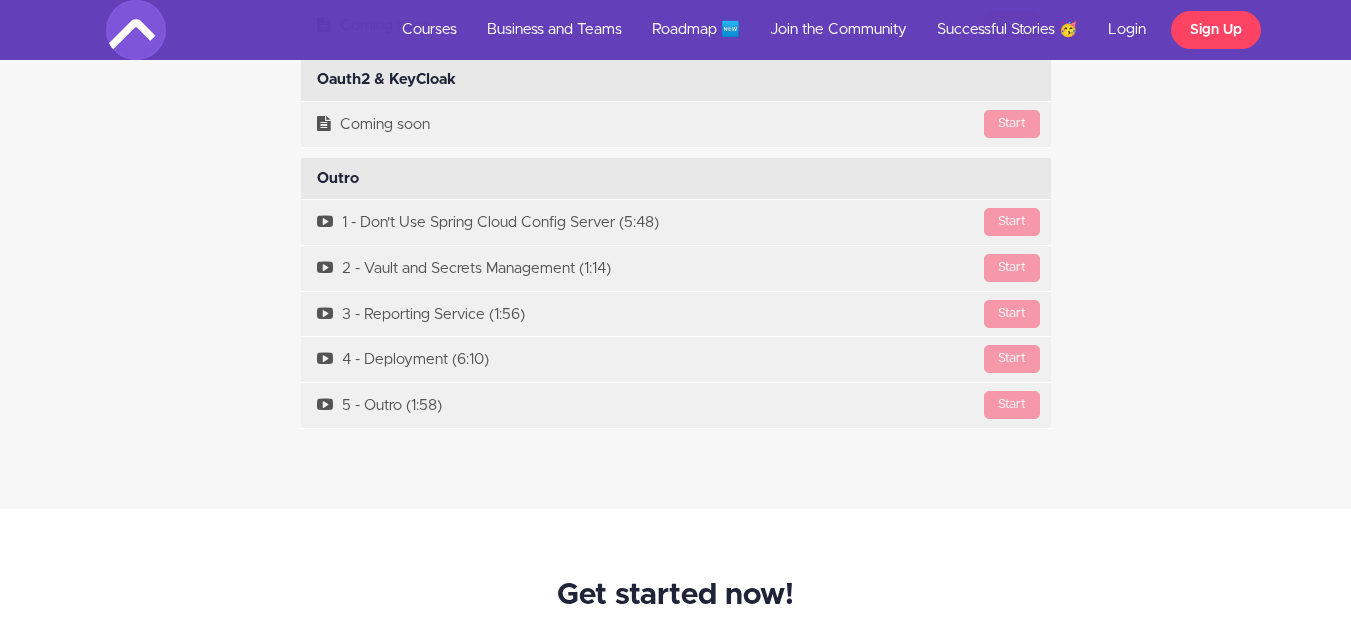scroll, scrollTop: 14800, scrollLeft: 0, axis: vertical 